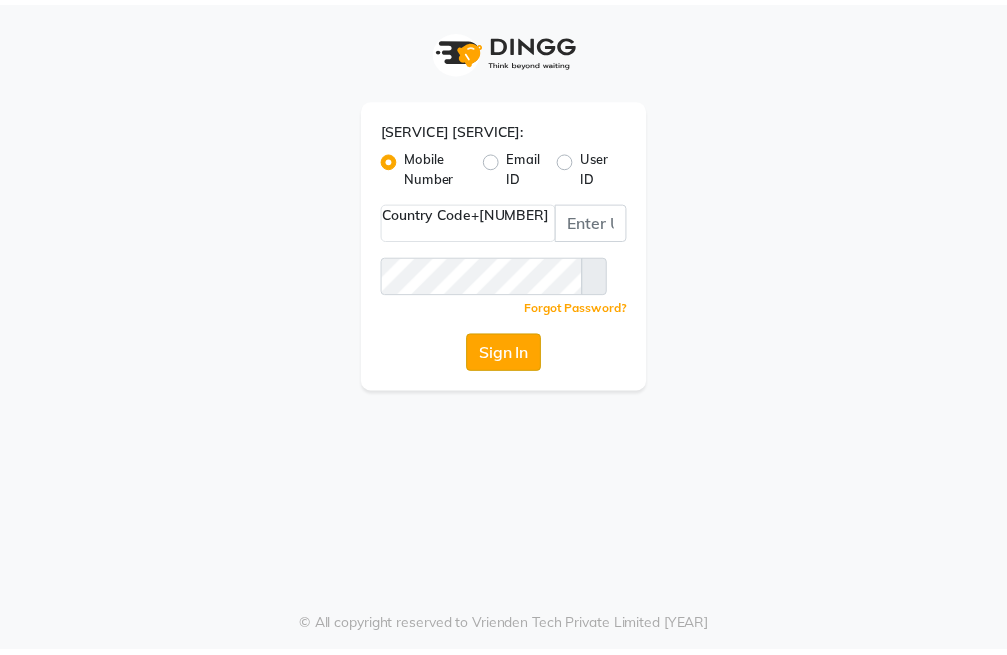 scroll, scrollTop: 0, scrollLeft: 0, axis: both 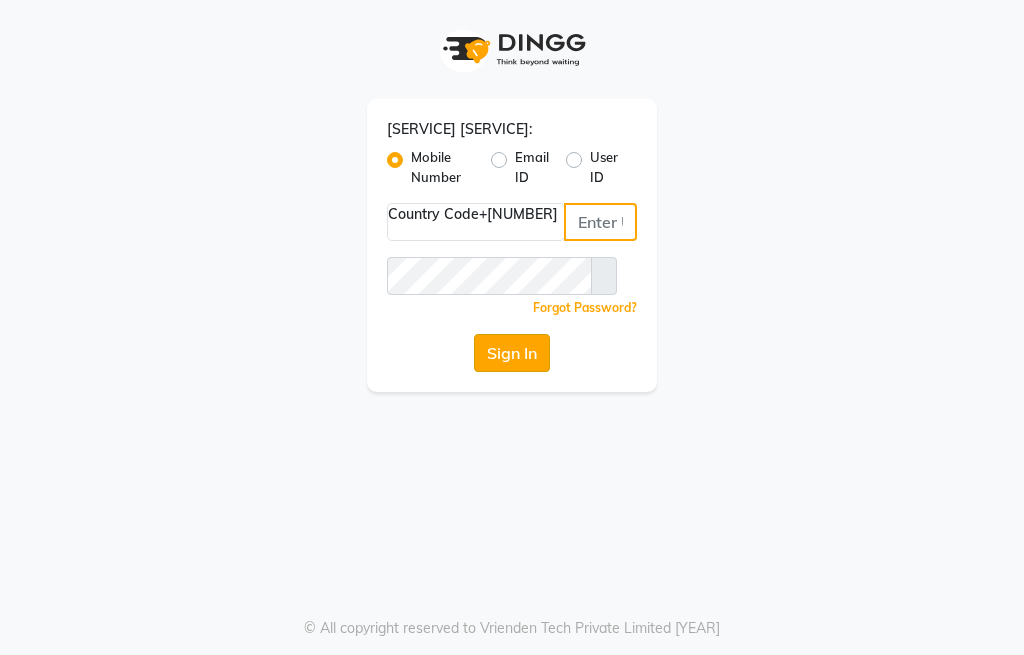 type on "[NUMBER]" 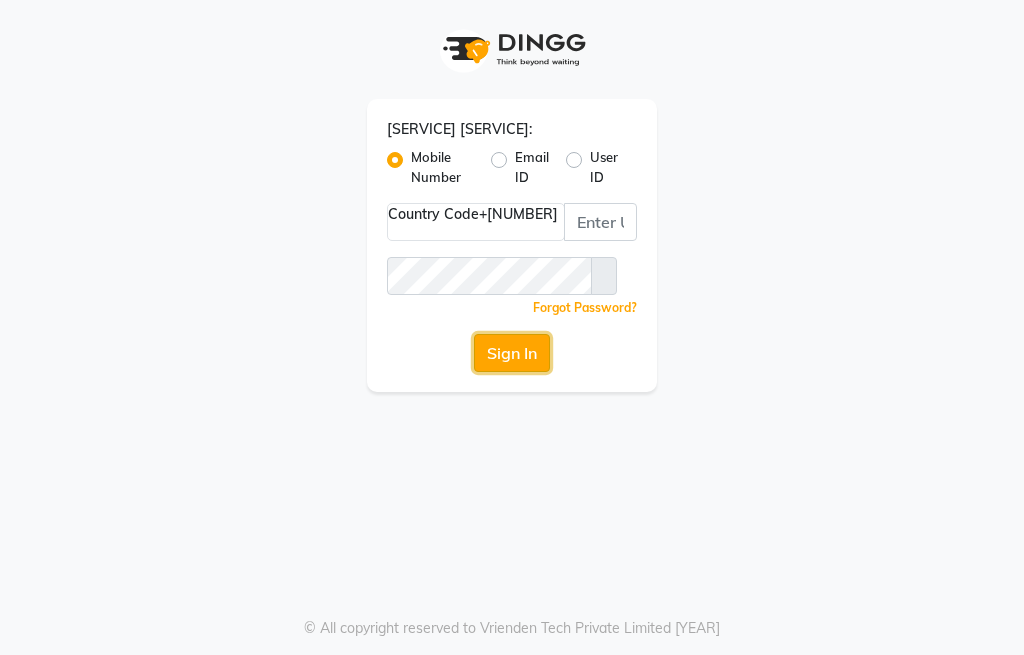 click on "Sign In" at bounding box center (512, 353) 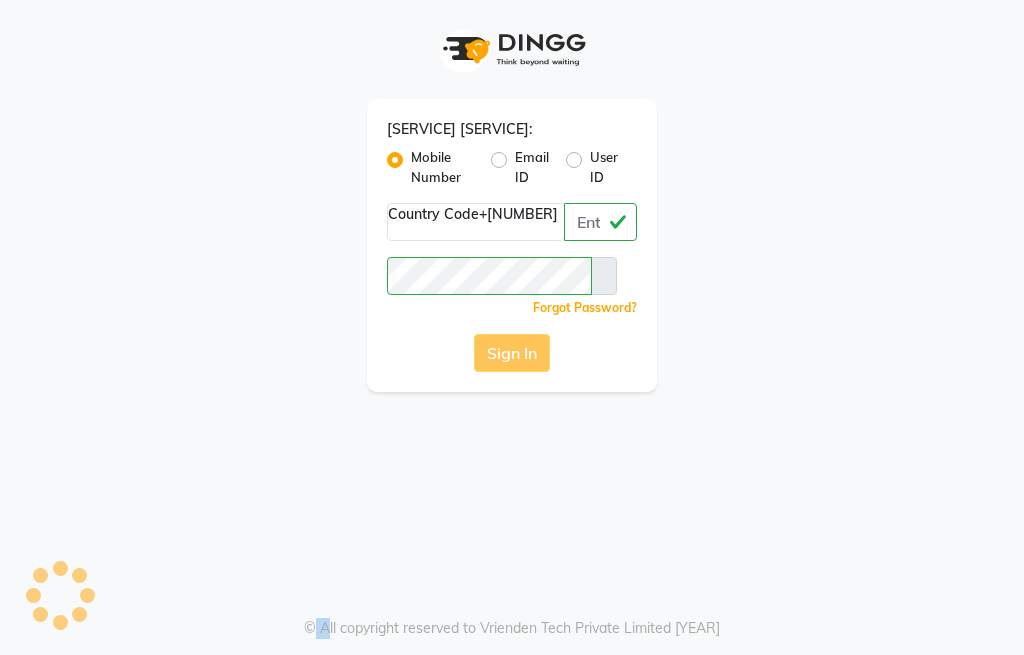 click on "Sign In" at bounding box center (512, 353) 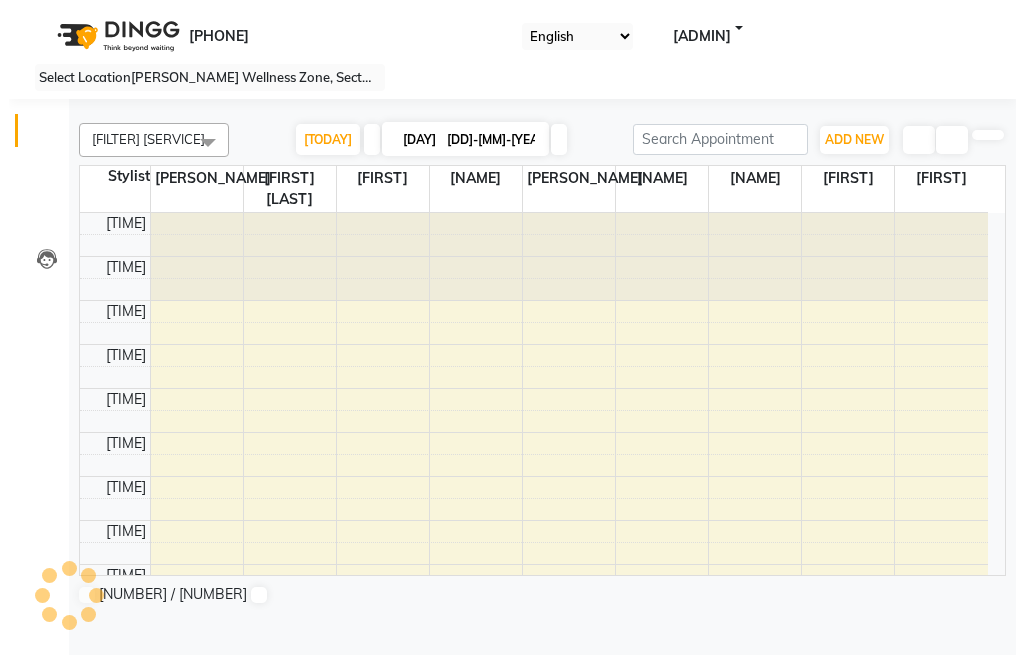 scroll, scrollTop: 0, scrollLeft: 0, axis: both 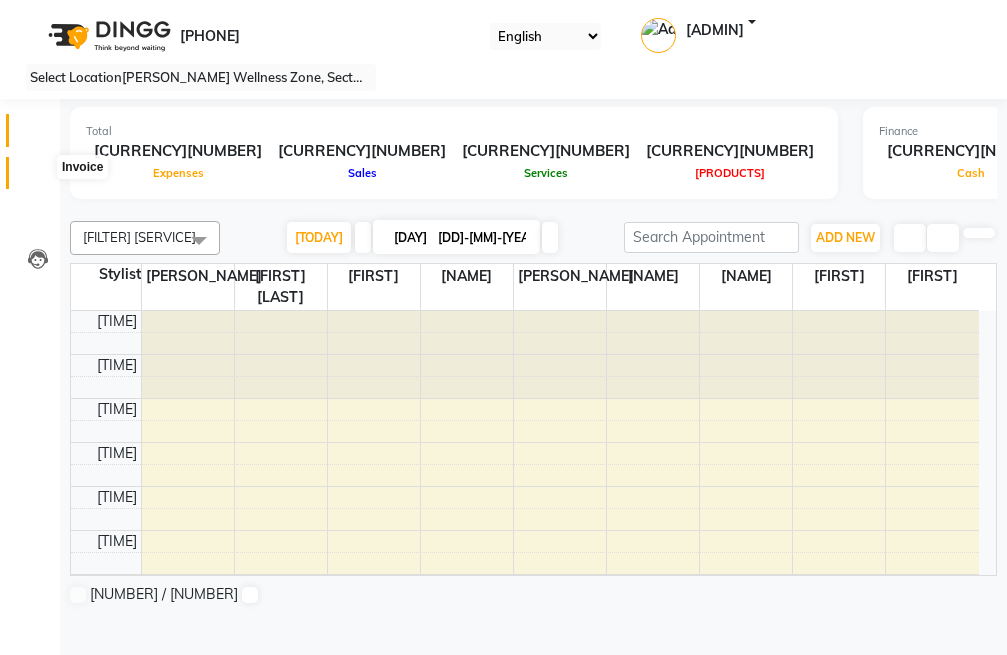 click at bounding box center [37, 178] 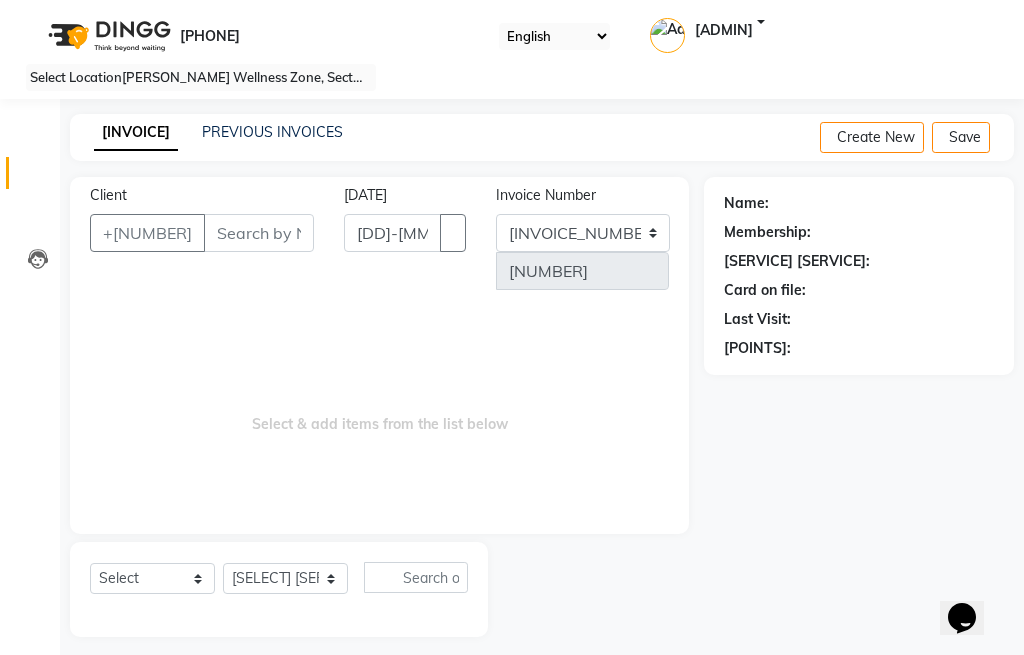 scroll, scrollTop: 0, scrollLeft: 0, axis: both 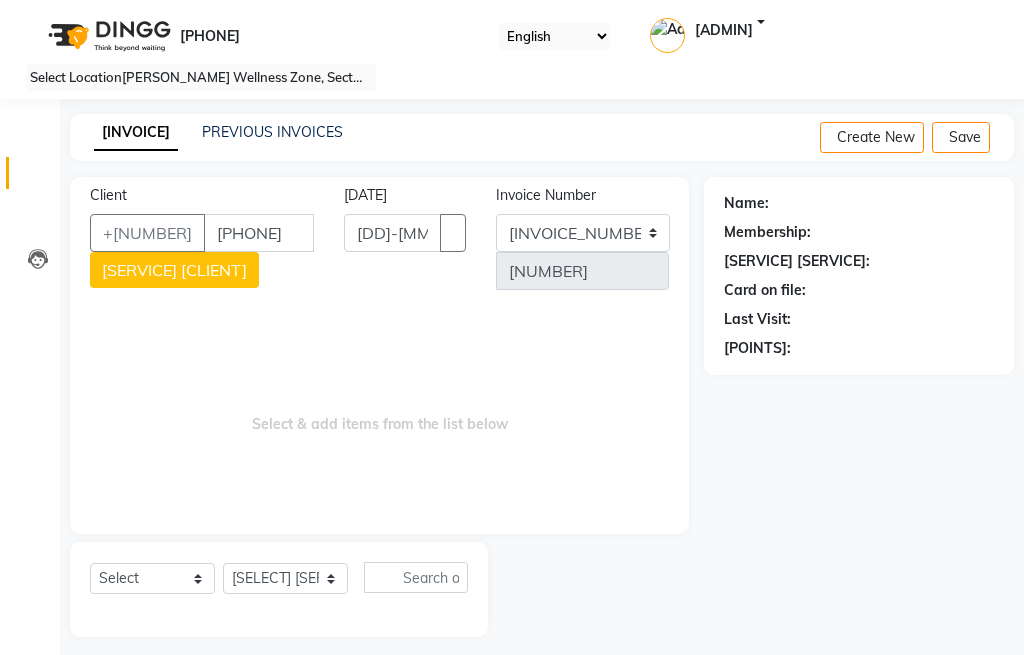 type on "[PHONE]" 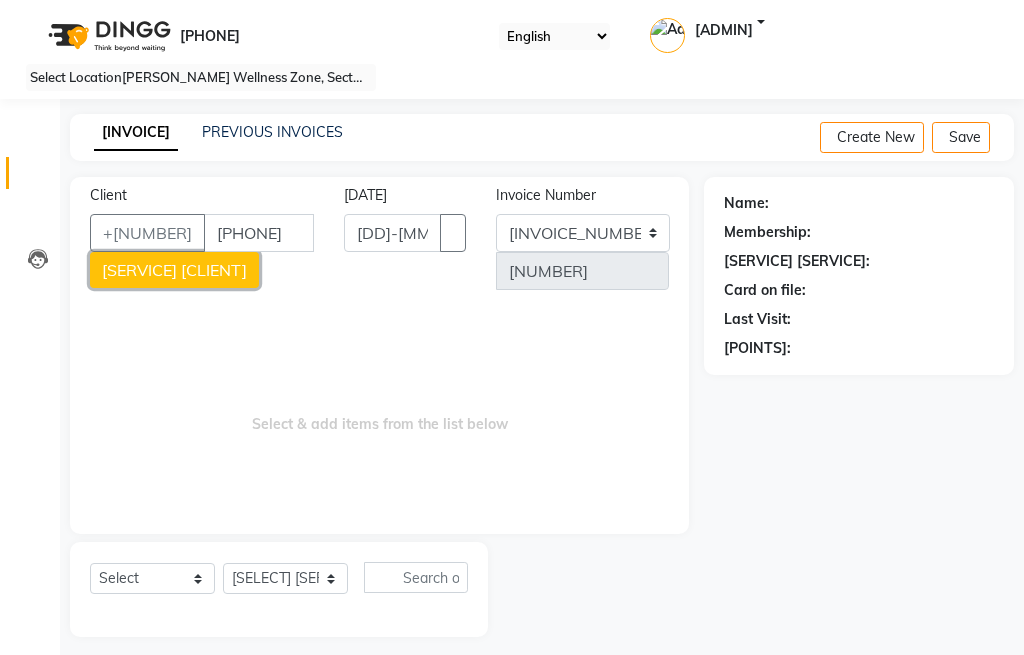 click on "[SERVICE] [CLIENT]" at bounding box center [174, 270] 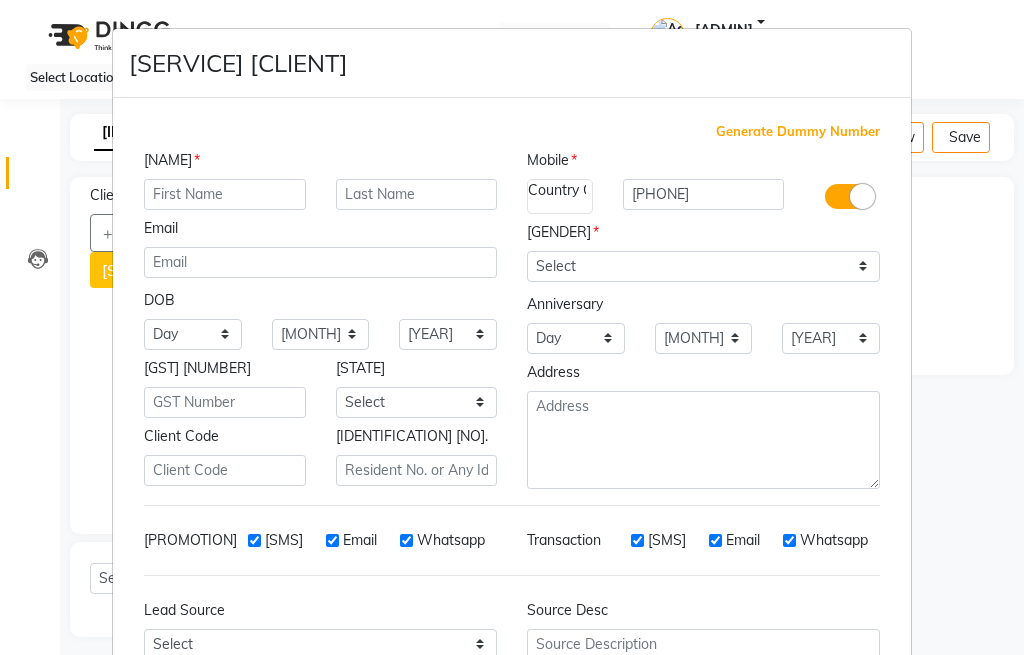 click at bounding box center [225, 194] 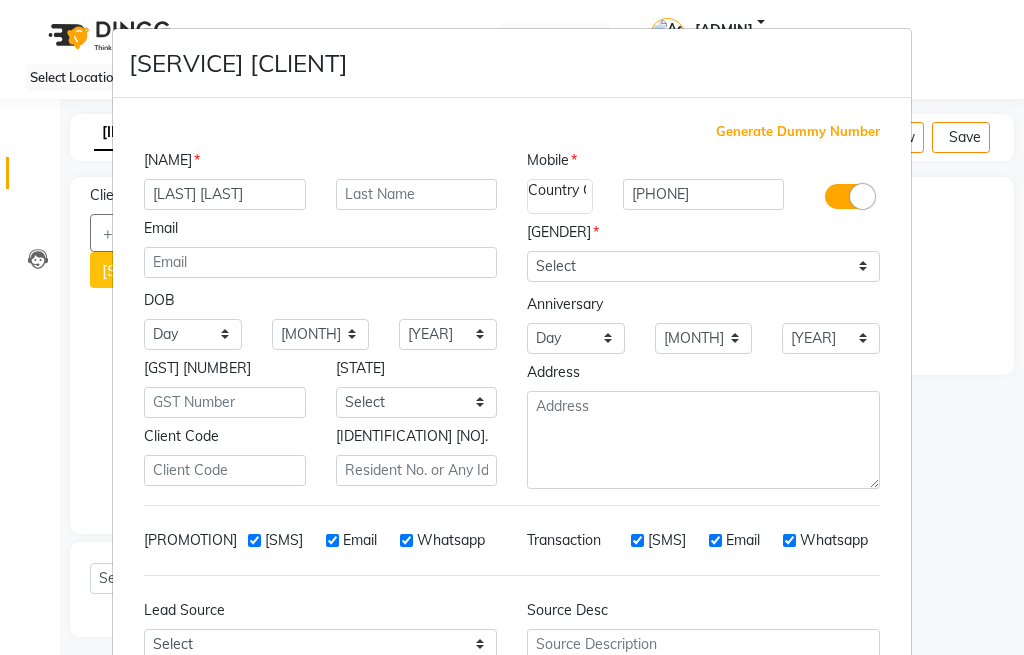 type on "[LAST] [LAST]" 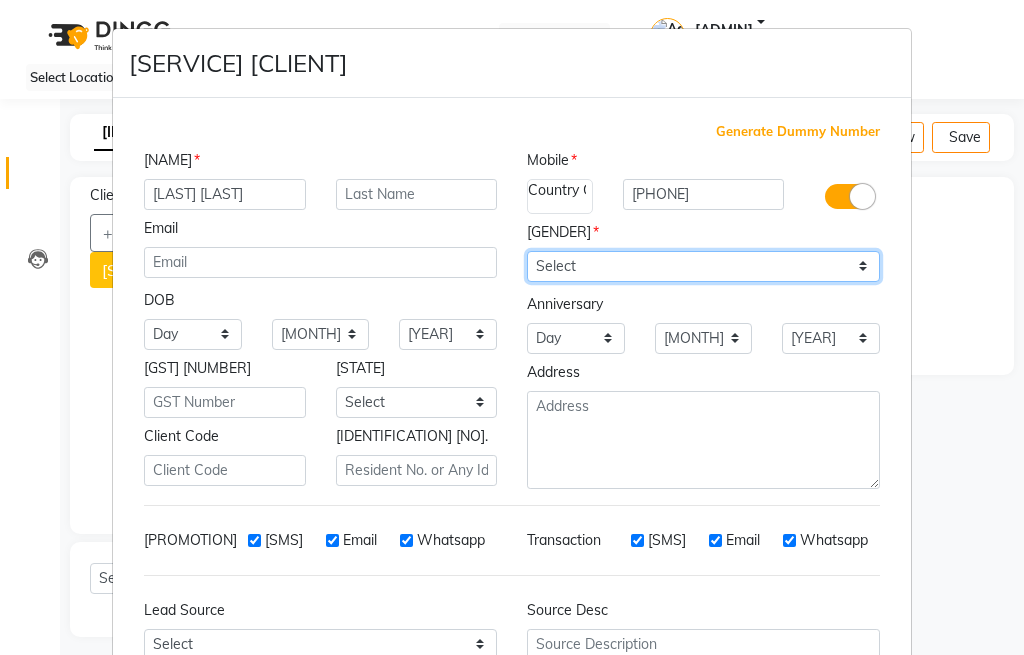 click on "[SELECT] [MALE] [FEMALE] [OTHER] [PREFER] [NOT] [TO] [SAY]" at bounding box center (703, 266) 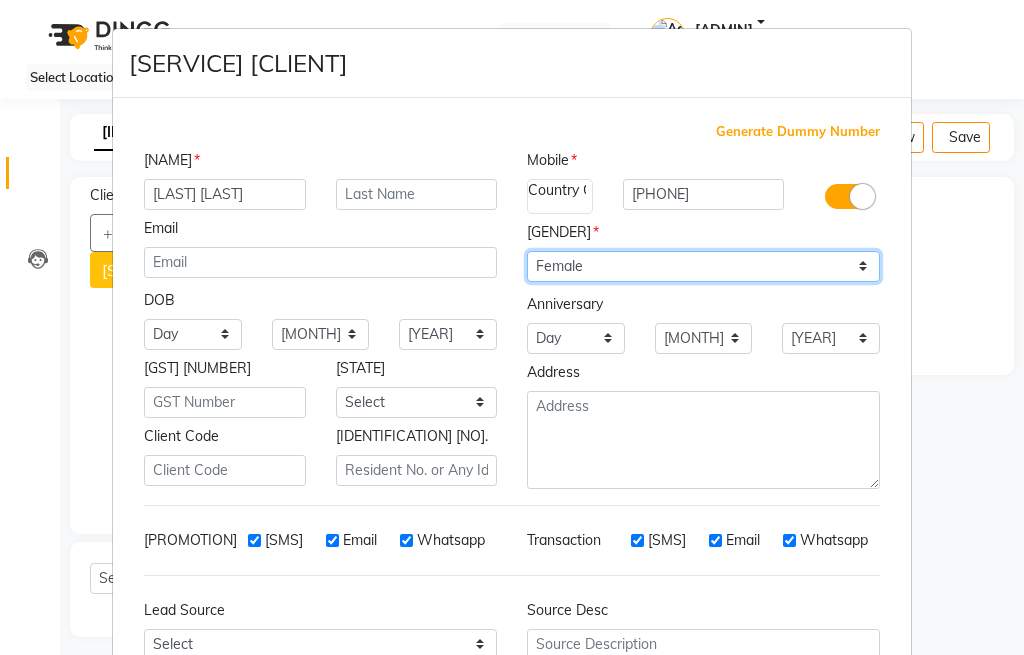 click on "[SELECT] [MALE] [FEMALE] [OTHER] [PREFER] [NOT] [TO] [SAY]" at bounding box center [703, 266] 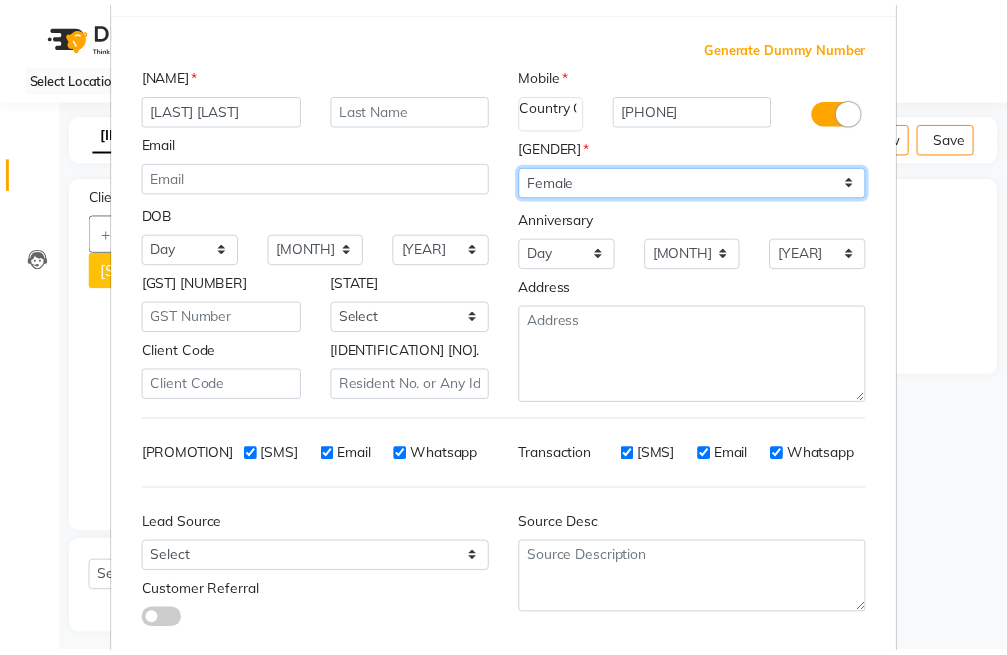 scroll, scrollTop: 194, scrollLeft: 0, axis: vertical 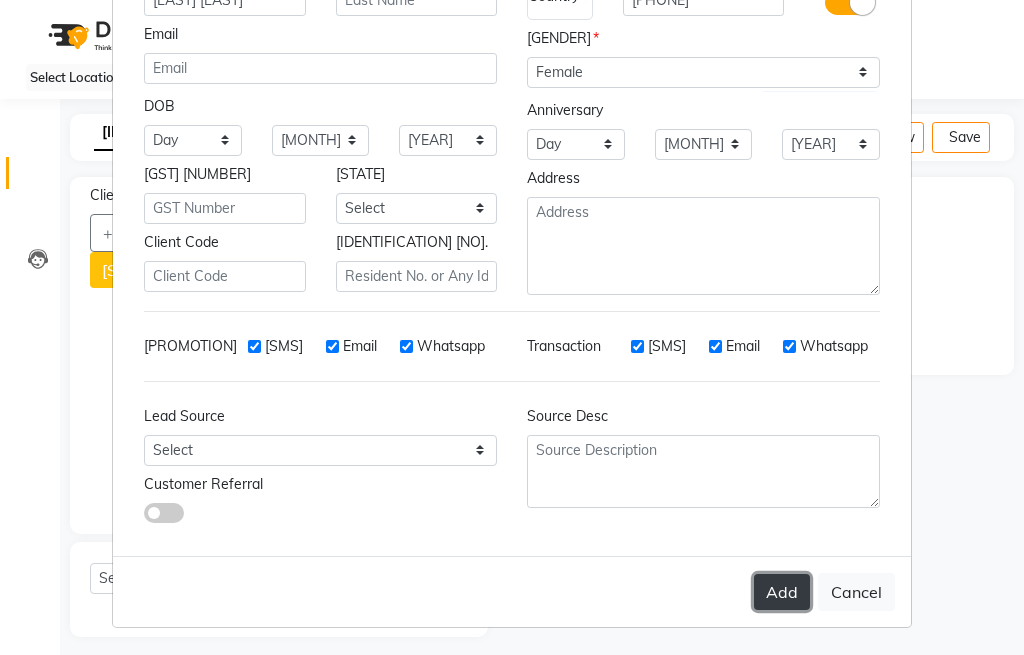 click on "Add" at bounding box center (782, 592) 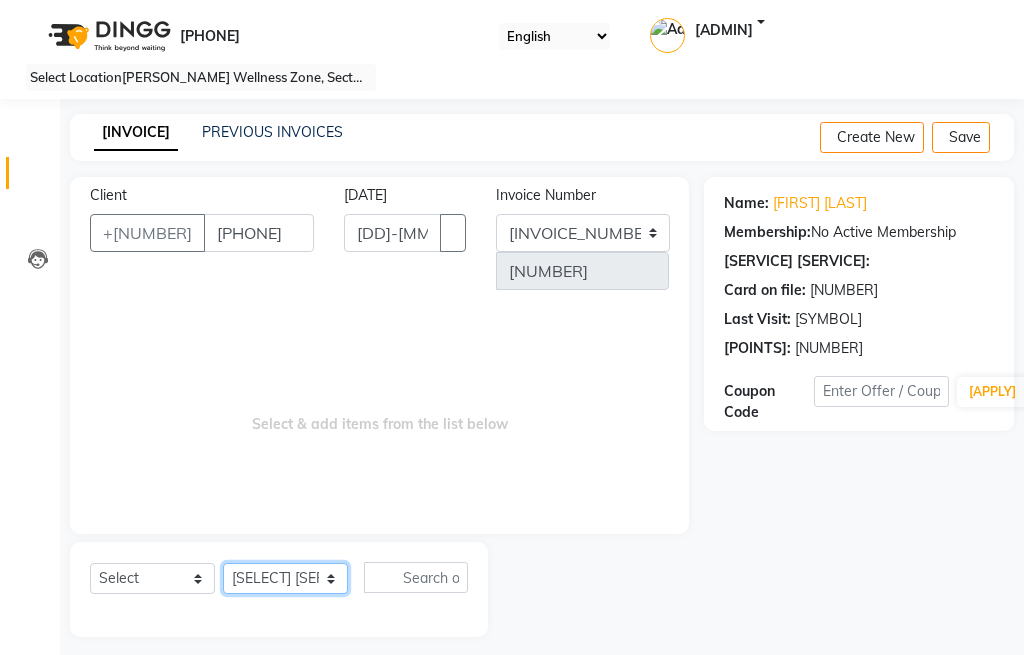 click on "[SELECT] [SERVICE] [NAME] [NAME] [NAME] [NAME] [NAME] [NAME] [NAME] [NAME] [NAME] [NAME] [NAME]" at bounding box center [285, 578] 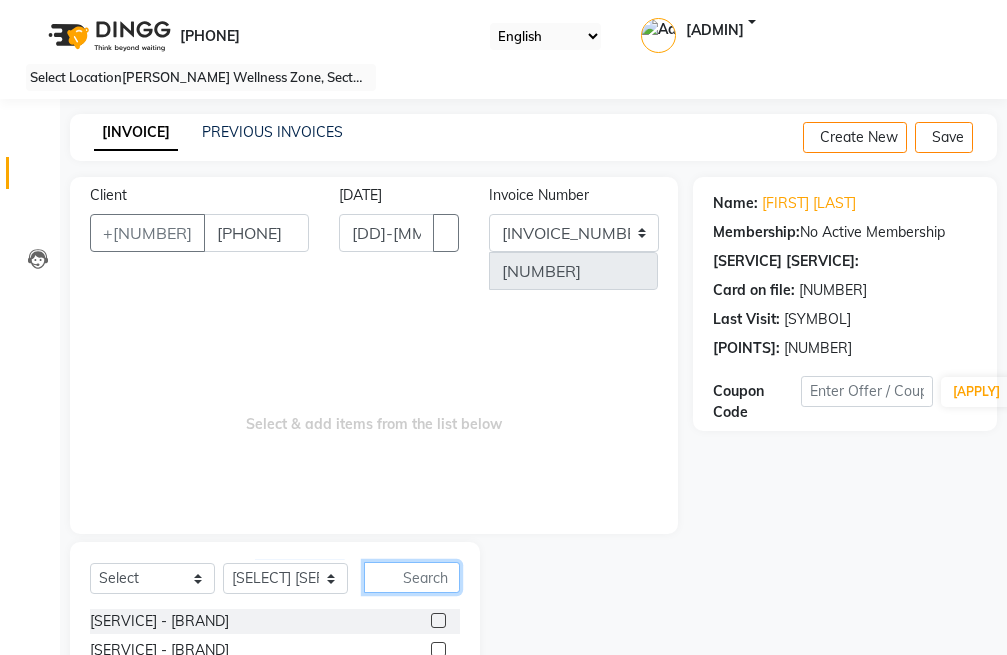 click at bounding box center (412, 577) 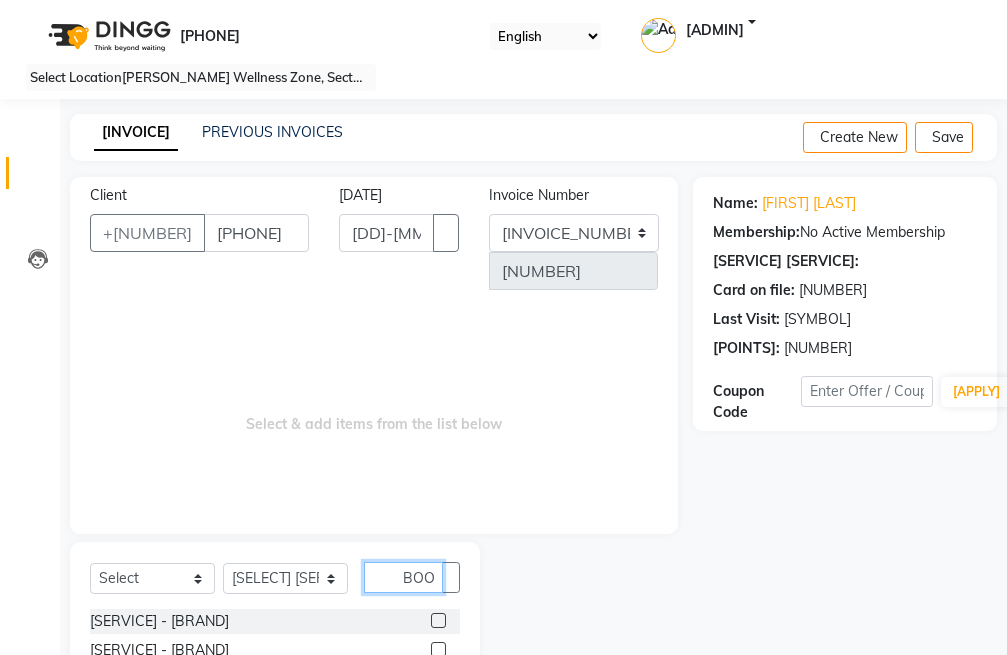 scroll, scrollTop: 0, scrollLeft: 10, axis: horizontal 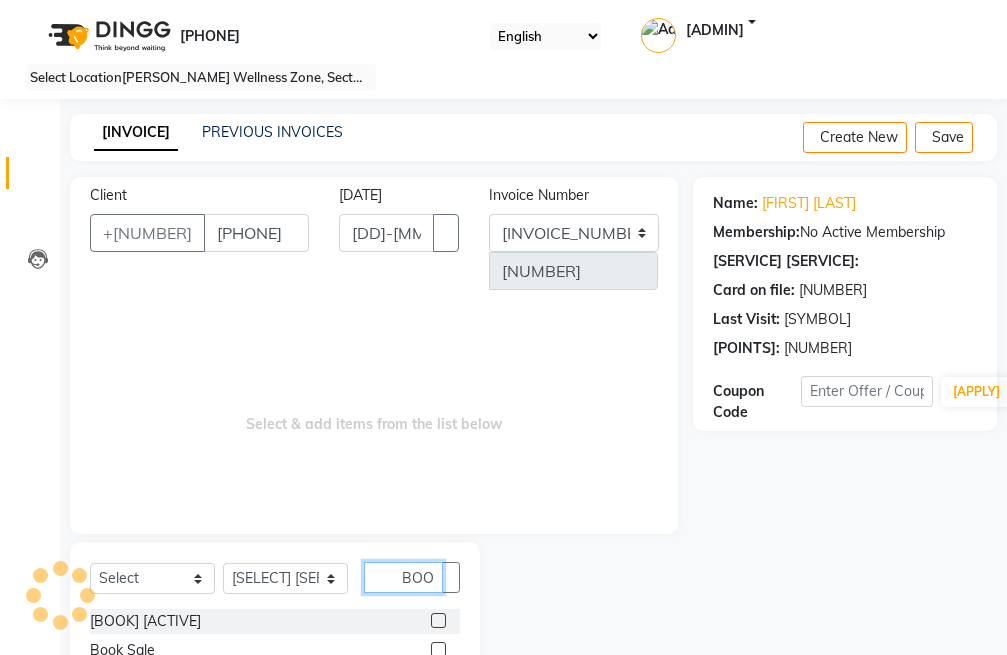 type on "BOO" 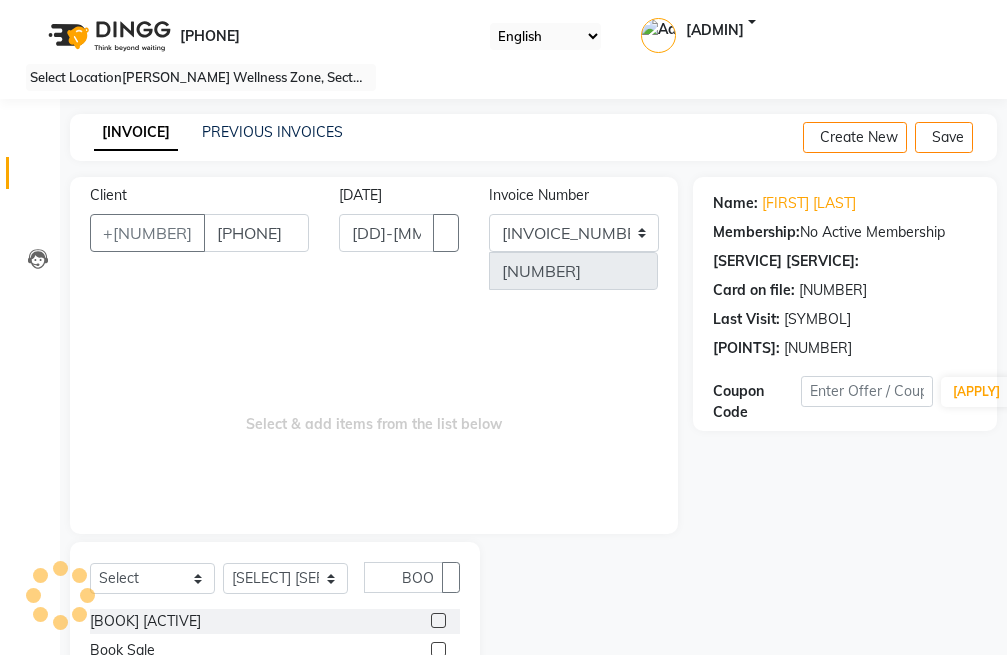 scroll, scrollTop: 0, scrollLeft: 0, axis: both 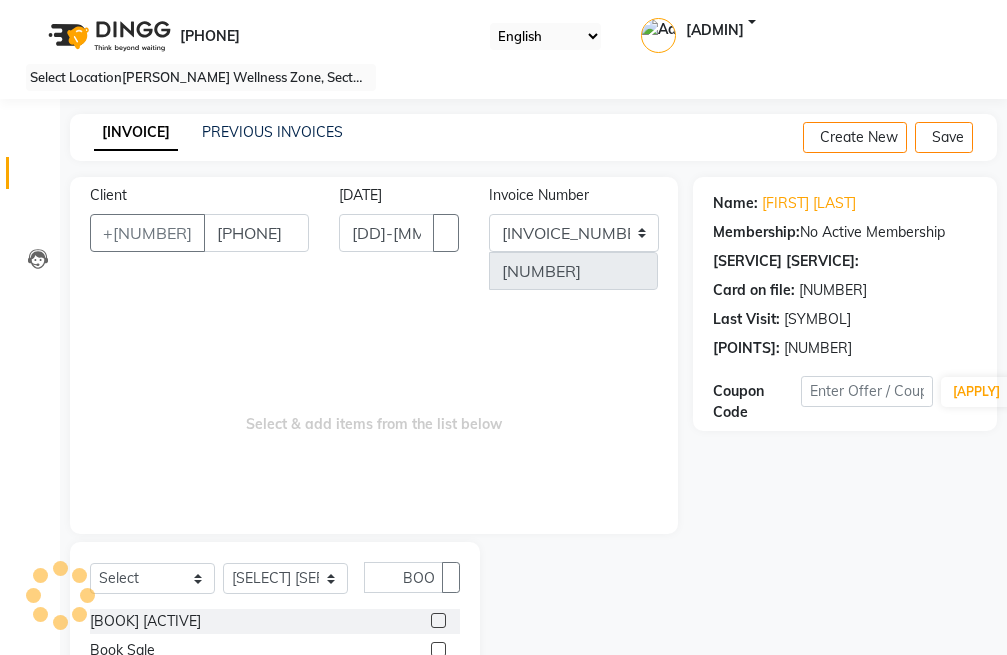 click at bounding box center [438, 620] 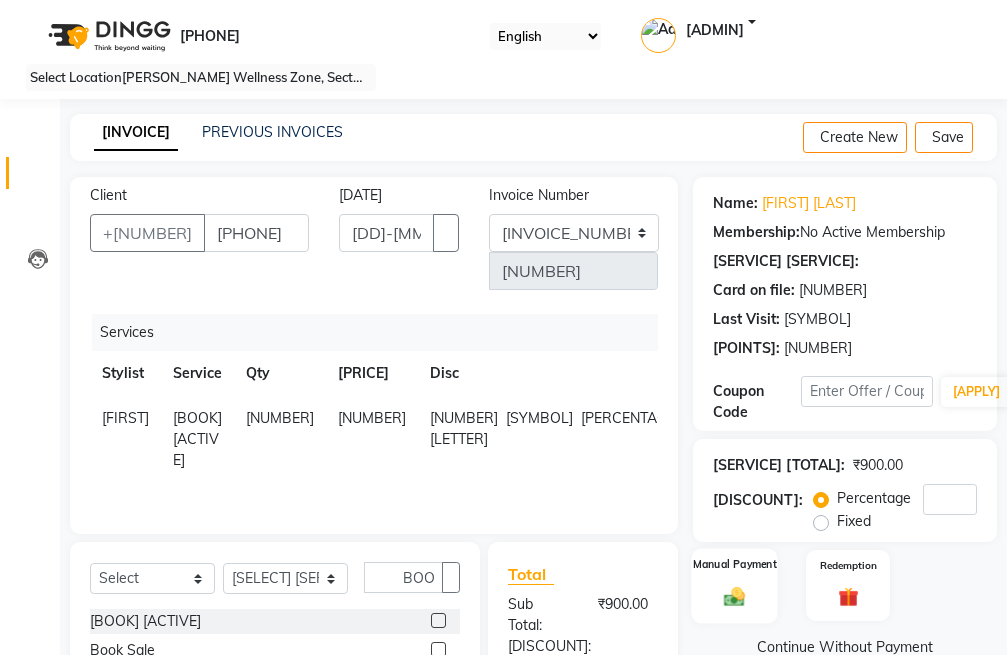 click on "Manual Payment" at bounding box center (735, 564) 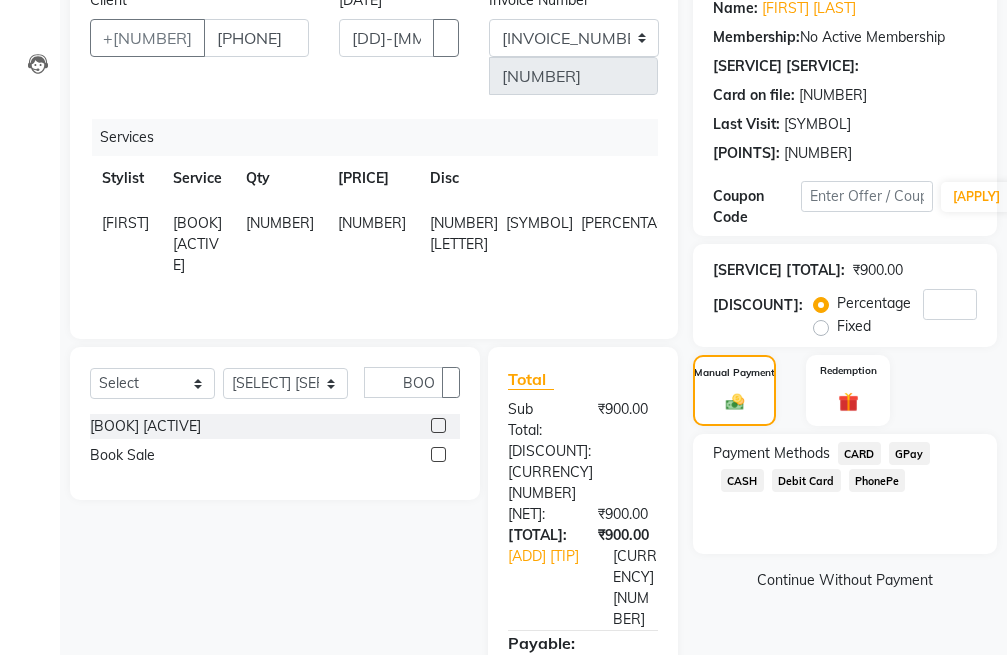 scroll, scrollTop: 196, scrollLeft: 0, axis: vertical 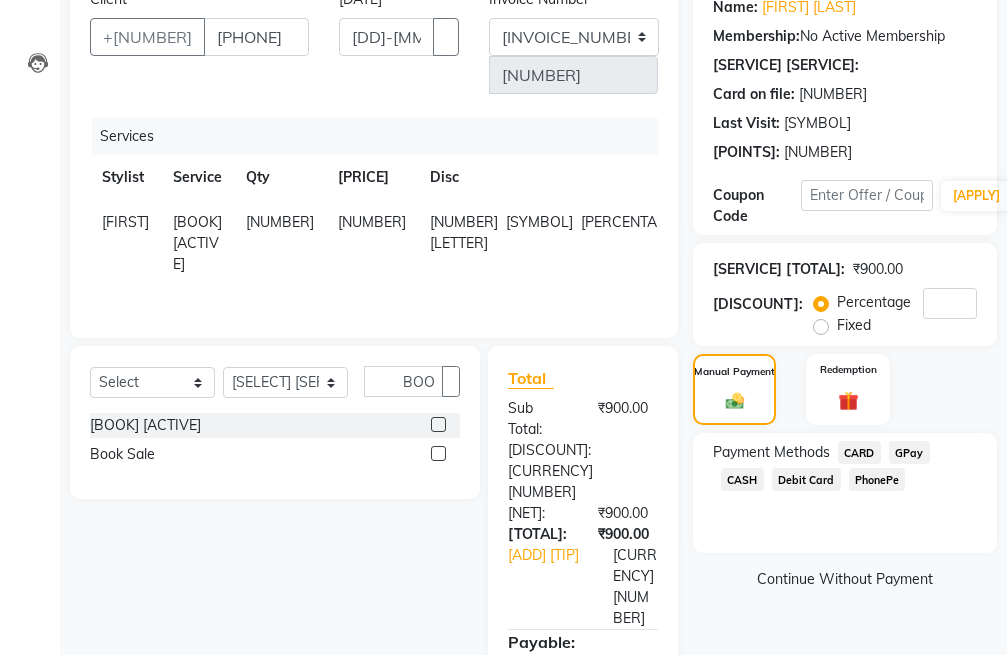 click on "GPay" at bounding box center (859, 452) 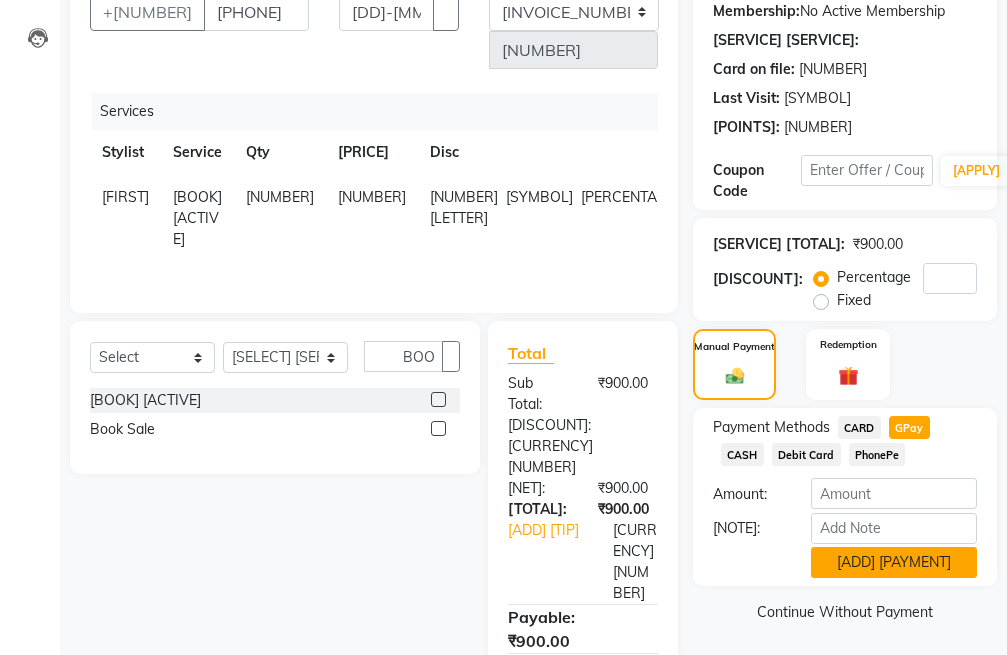 scroll, scrollTop: 228, scrollLeft: 0, axis: vertical 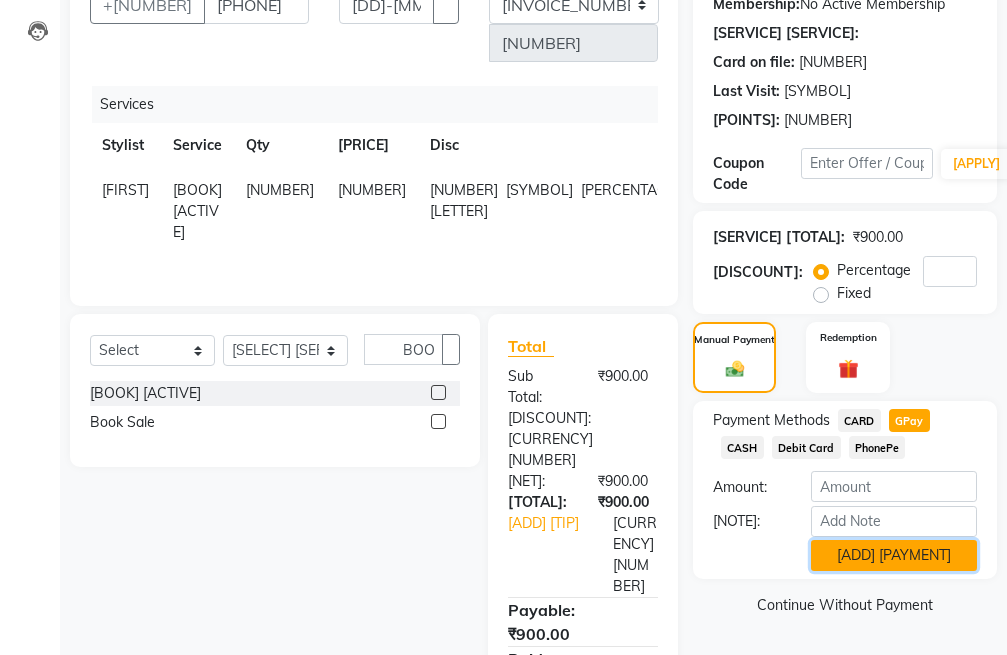click on "[ADD] [PAYMENT]" at bounding box center (894, 555) 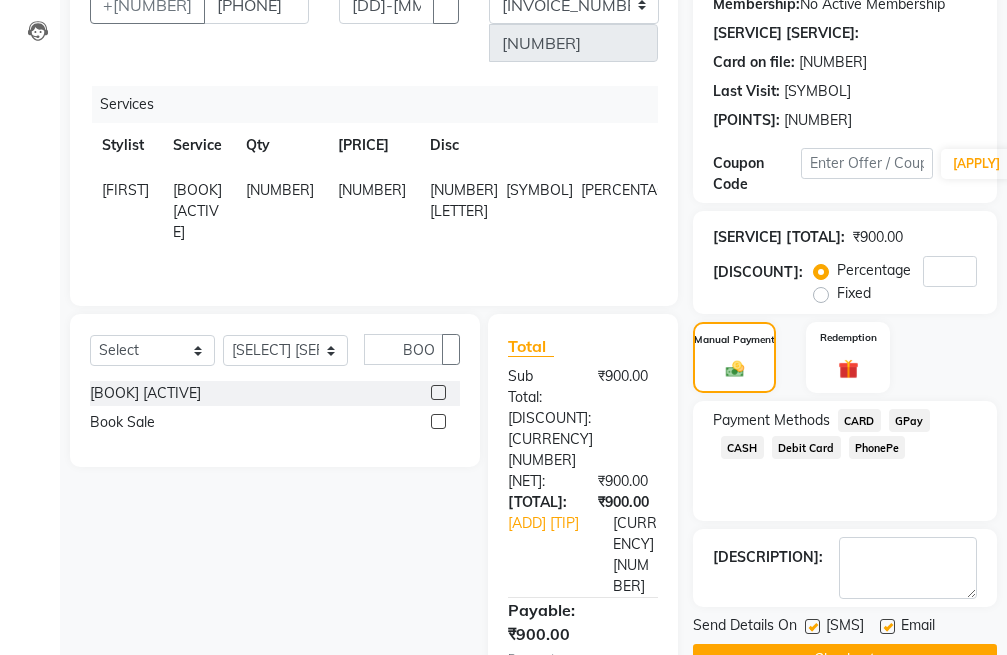 scroll, scrollTop: 285, scrollLeft: 0, axis: vertical 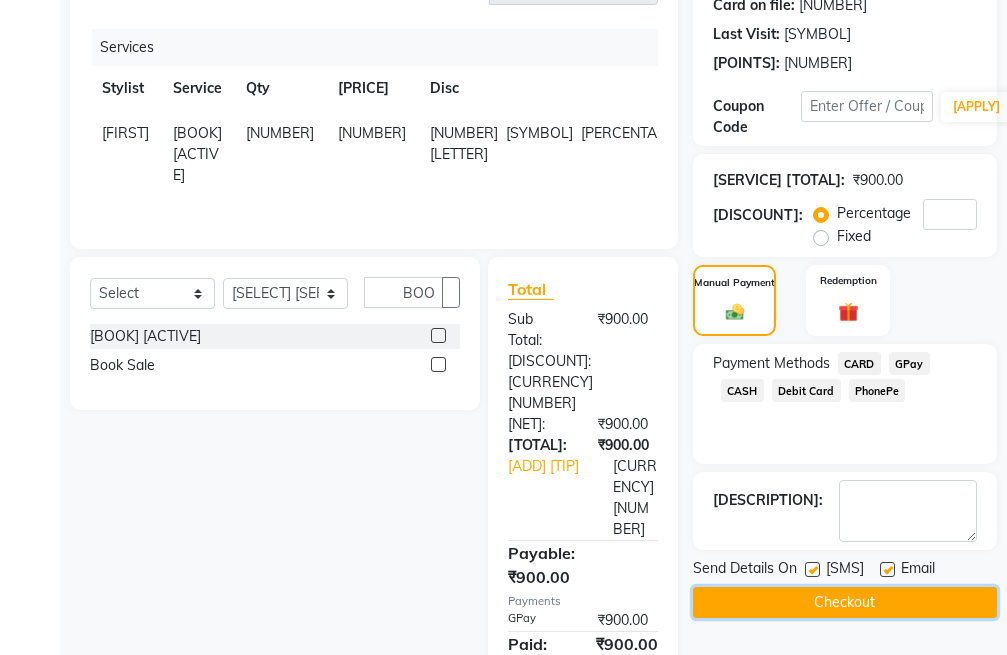 click on "Checkout" at bounding box center [845, 602] 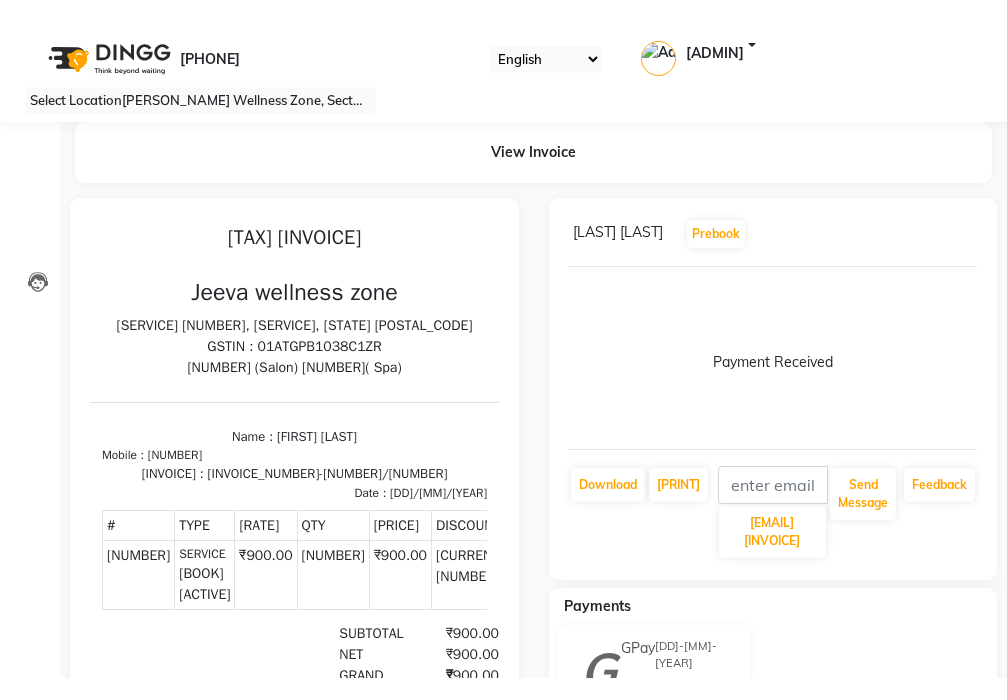 scroll, scrollTop: 0, scrollLeft: 0, axis: both 